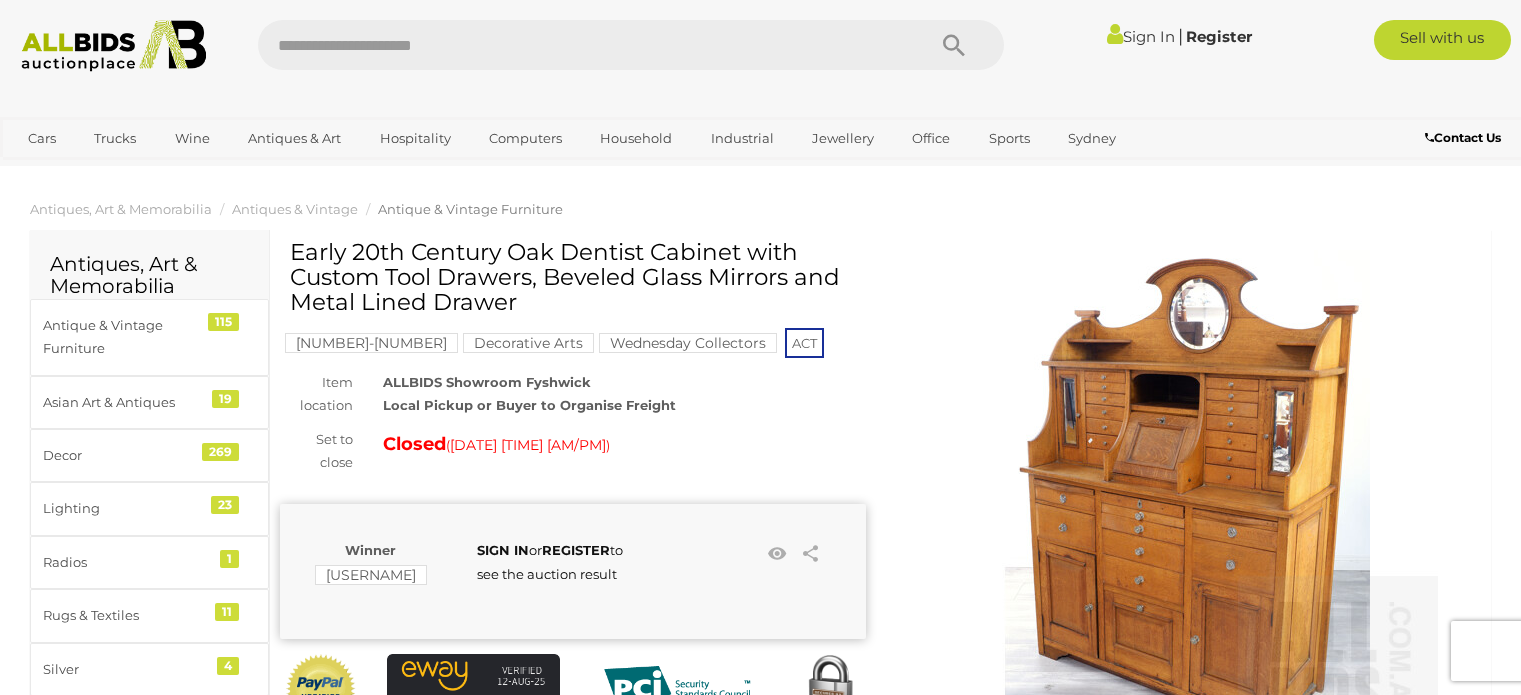 scroll, scrollTop: 0, scrollLeft: 0, axis: both 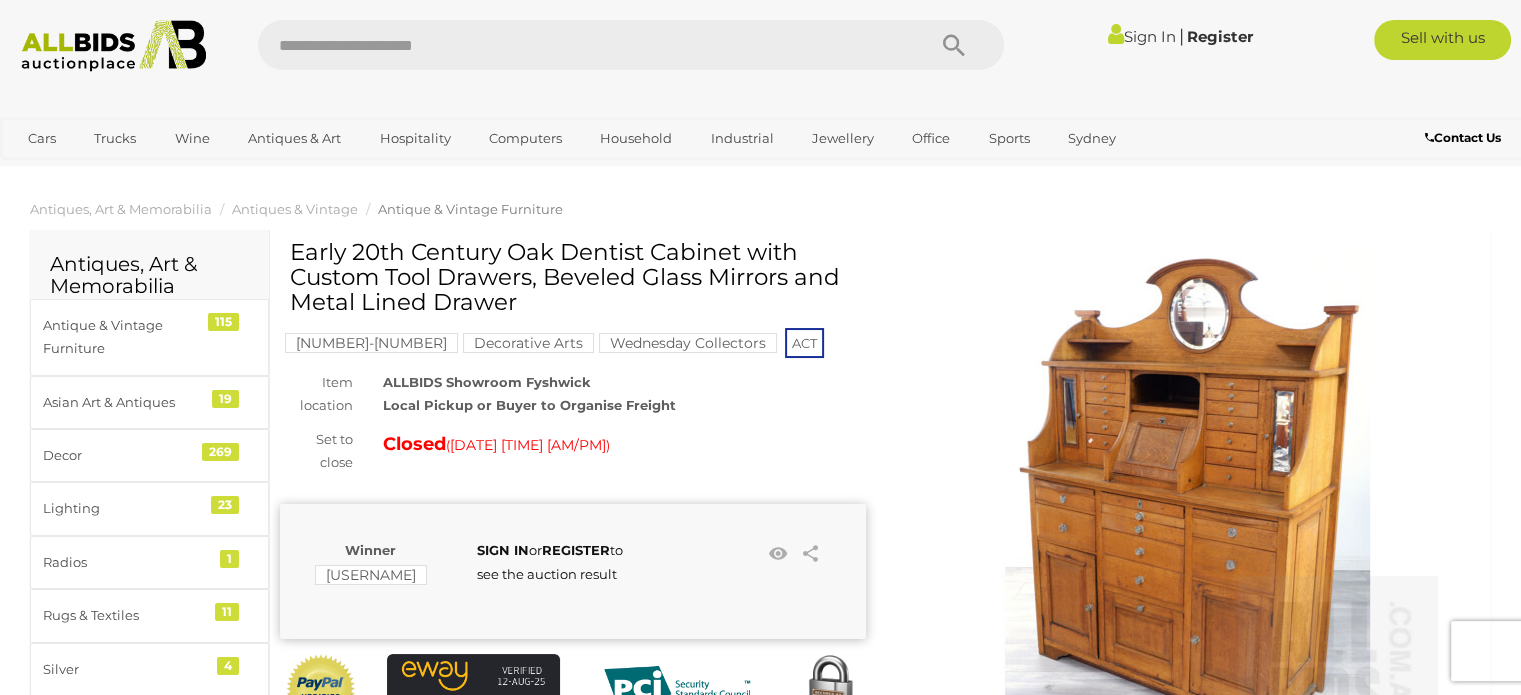click at bounding box center [114, 46] 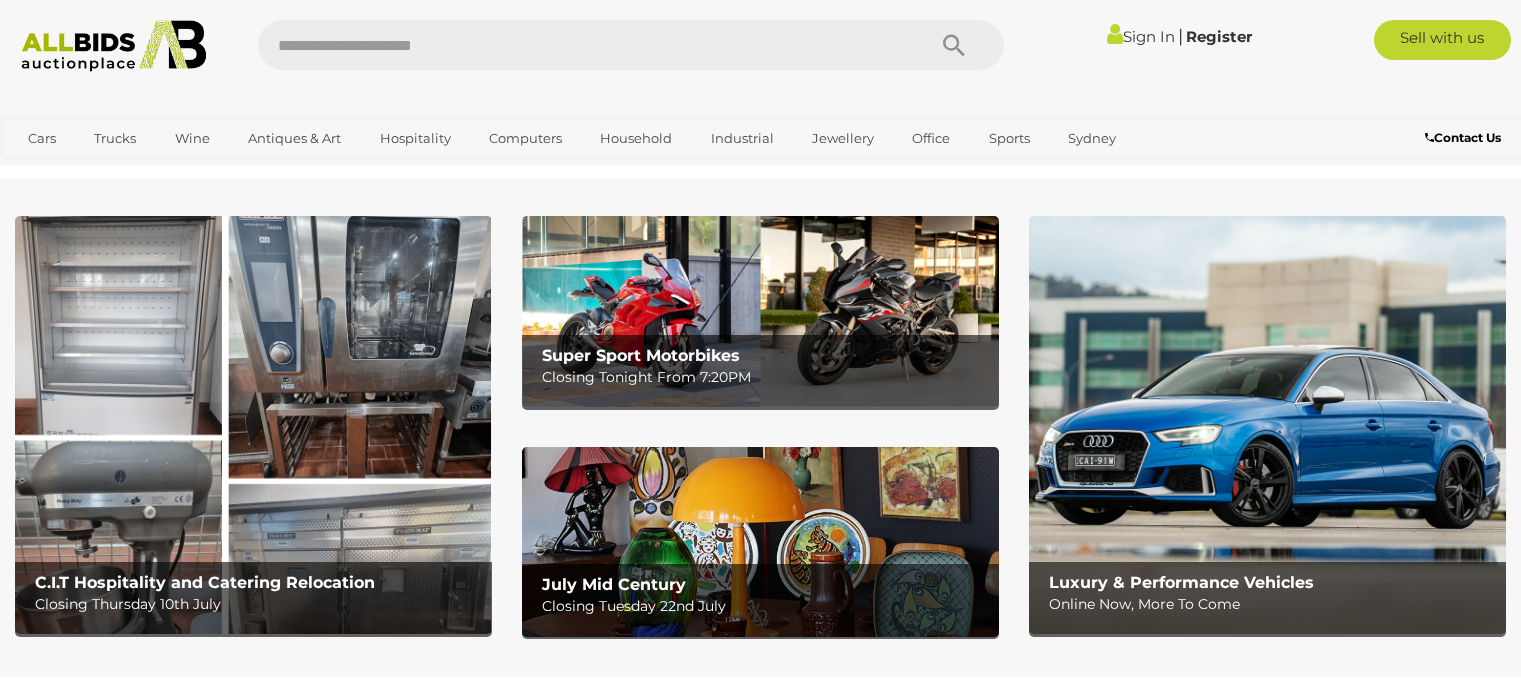 scroll, scrollTop: 0, scrollLeft: 0, axis: both 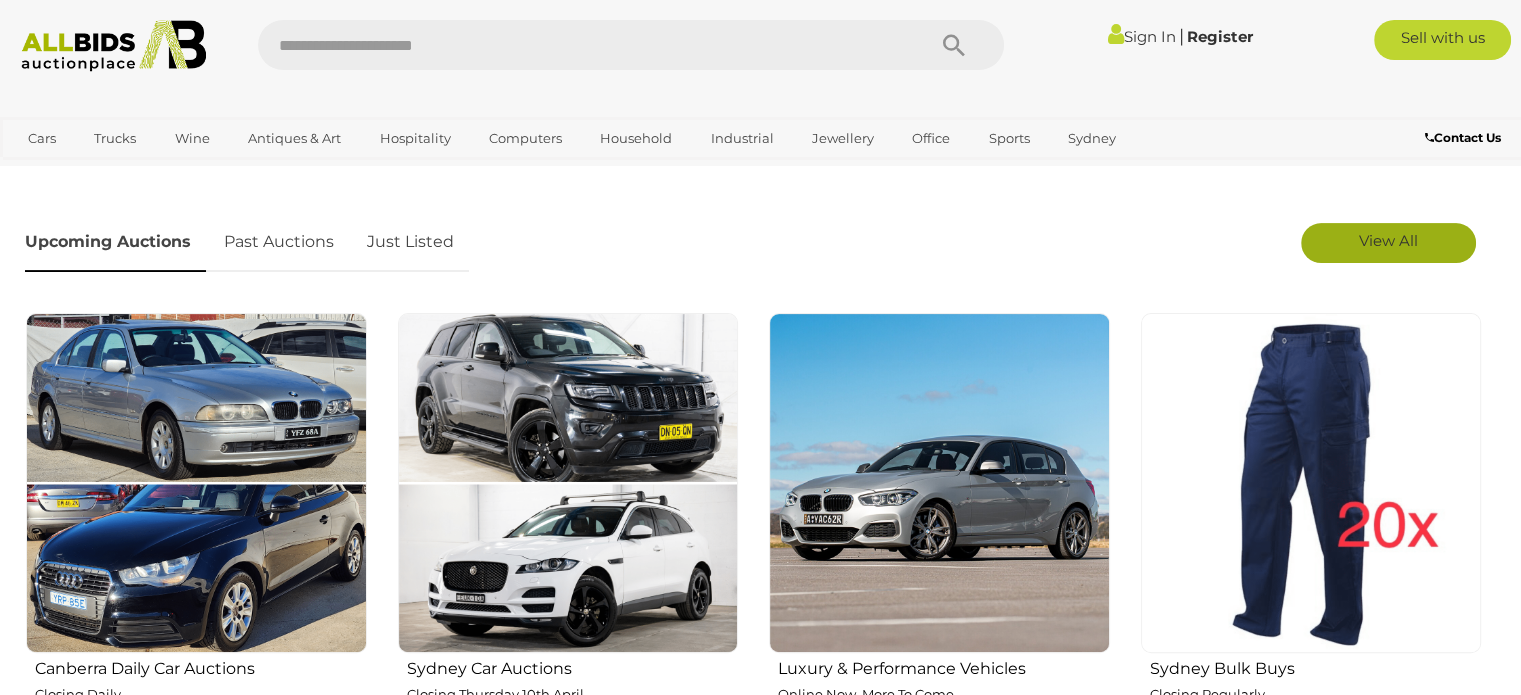 click on "View All" at bounding box center (1388, 240) 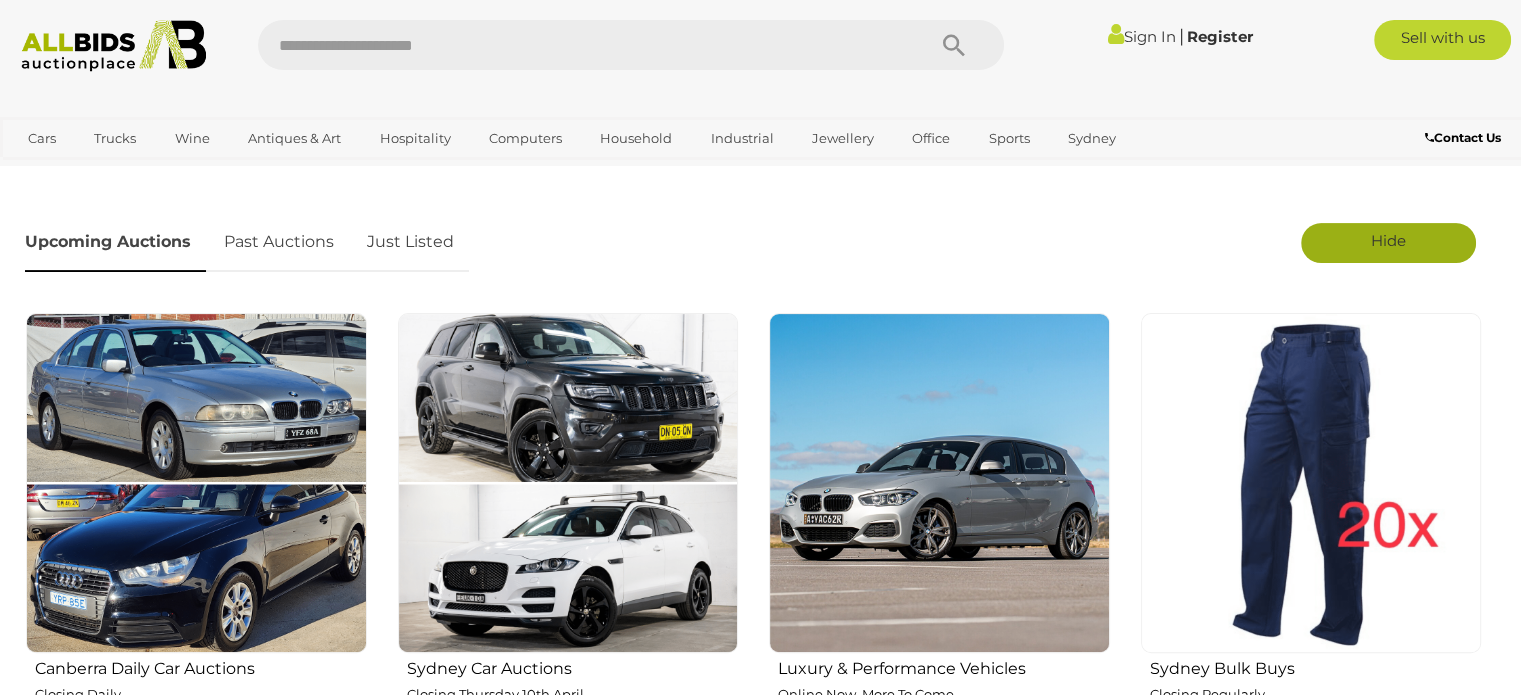 click on "Australia's trusted home of unique online auctions
All Auctions are listed for 4-7 days and bids close on their scheduled day. Auctions for  Cars ,  Jewellery  and  Wine  close everyday!
All Auctions are listed for 4-7 days and bids close on their scheduled day.  Auctions for  Cars ,  Jewellery  and  Wine  close everyday!
Upcoming Auctions
Past Auctions
Just Listed
Hide" at bounding box center [760, 1578] 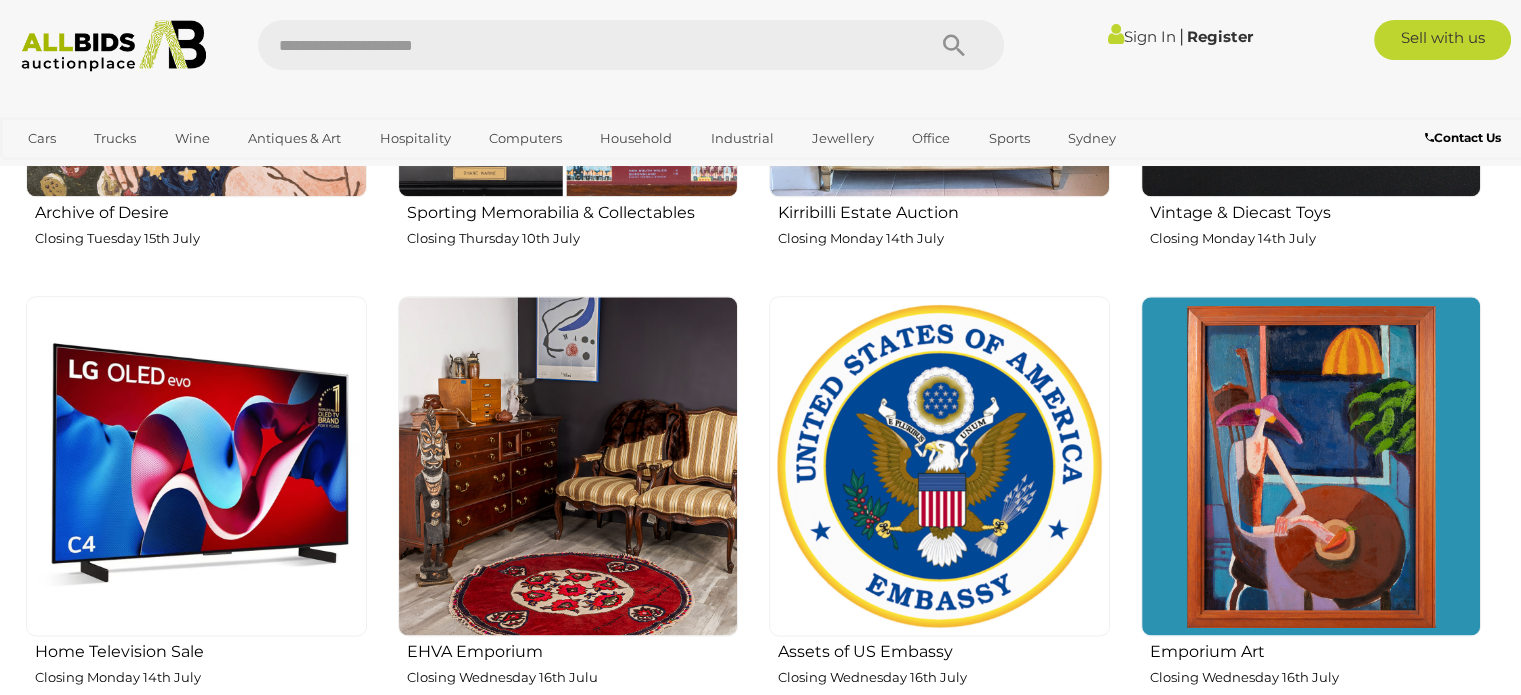 scroll, scrollTop: 2482, scrollLeft: 0, axis: vertical 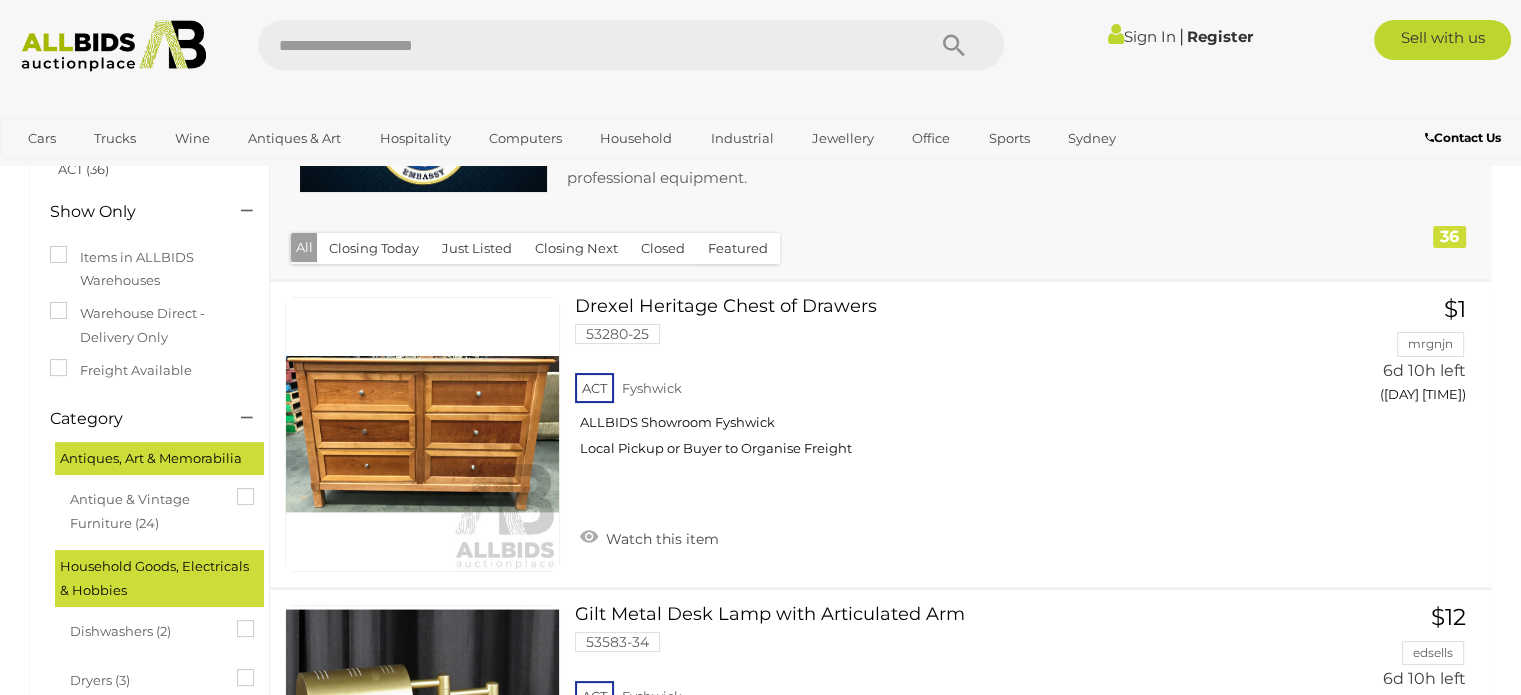 click on "Antique & Vintage Furniture (24)" at bounding box center [145, 509] 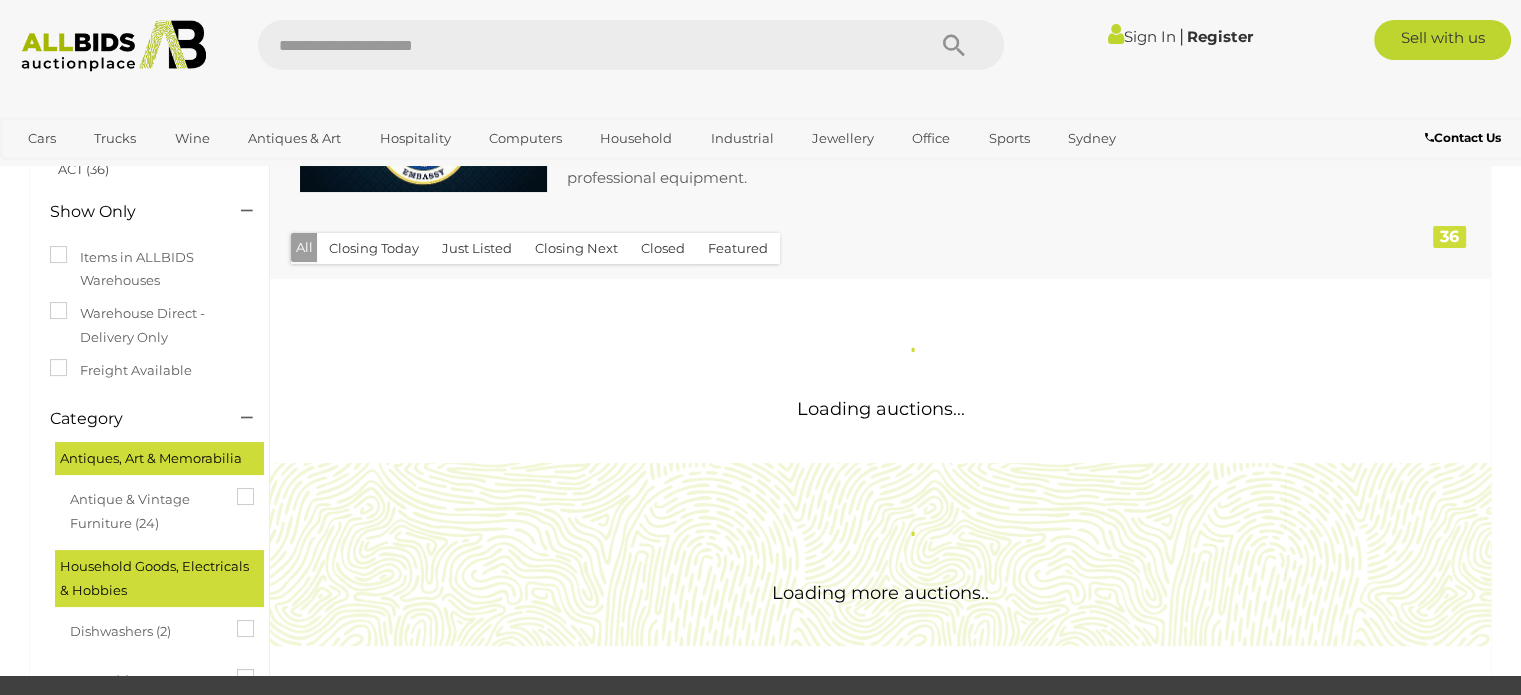 scroll, scrollTop: 0, scrollLeft: 0, axis: both 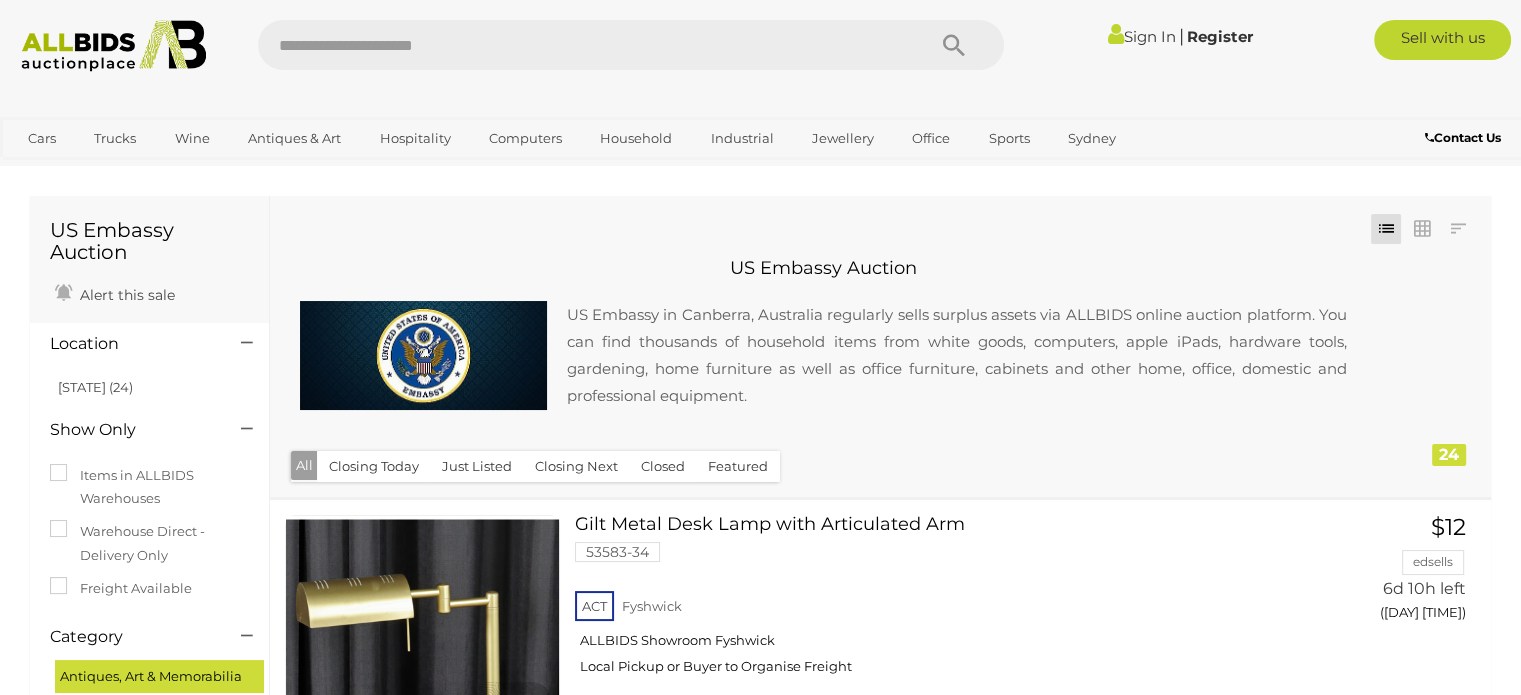 click on "US Embassy Auction
Alert this sale
Location" at bounding box center [760, 4109] 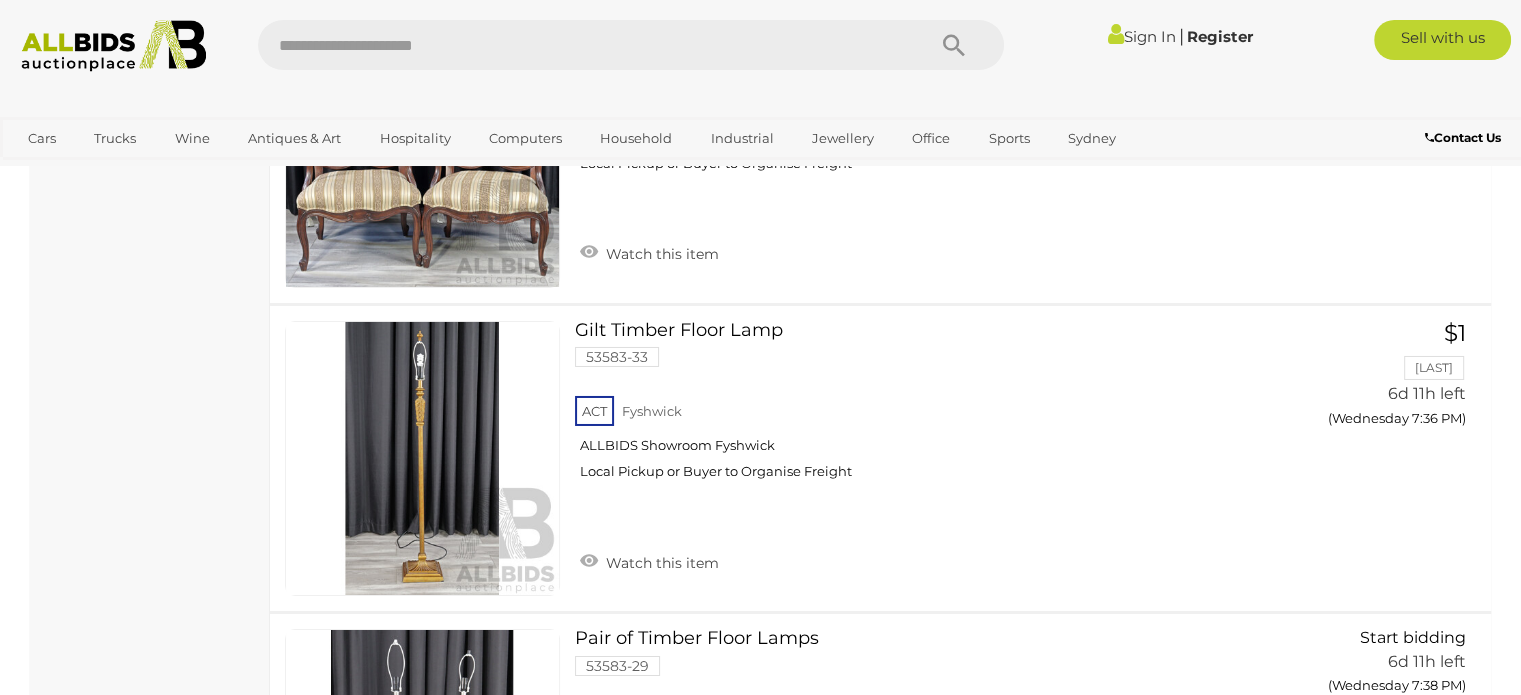 scroll, scrollTop: 7040, scrollLeft: 0, axis: vertical 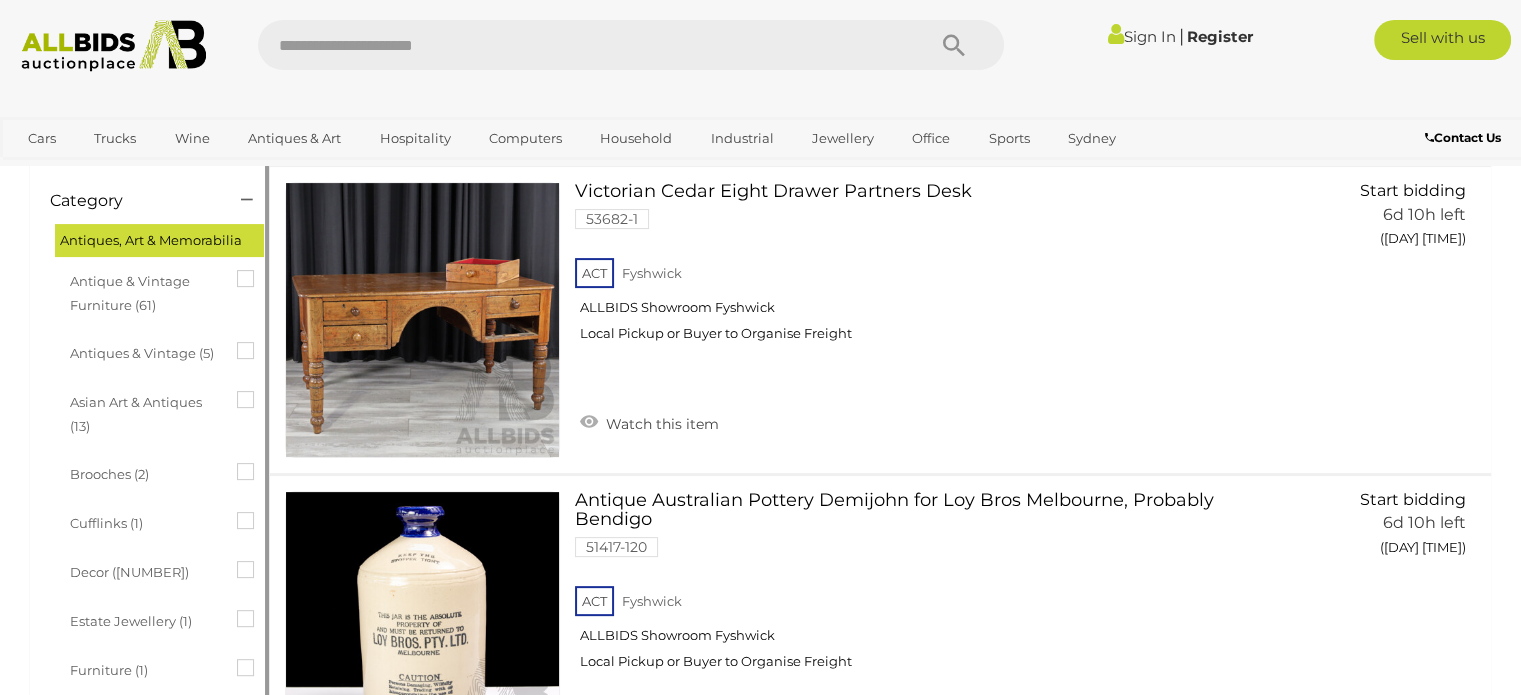 click on "Antique & Vintage Furniture (61)" at bounding box center [145, 291] 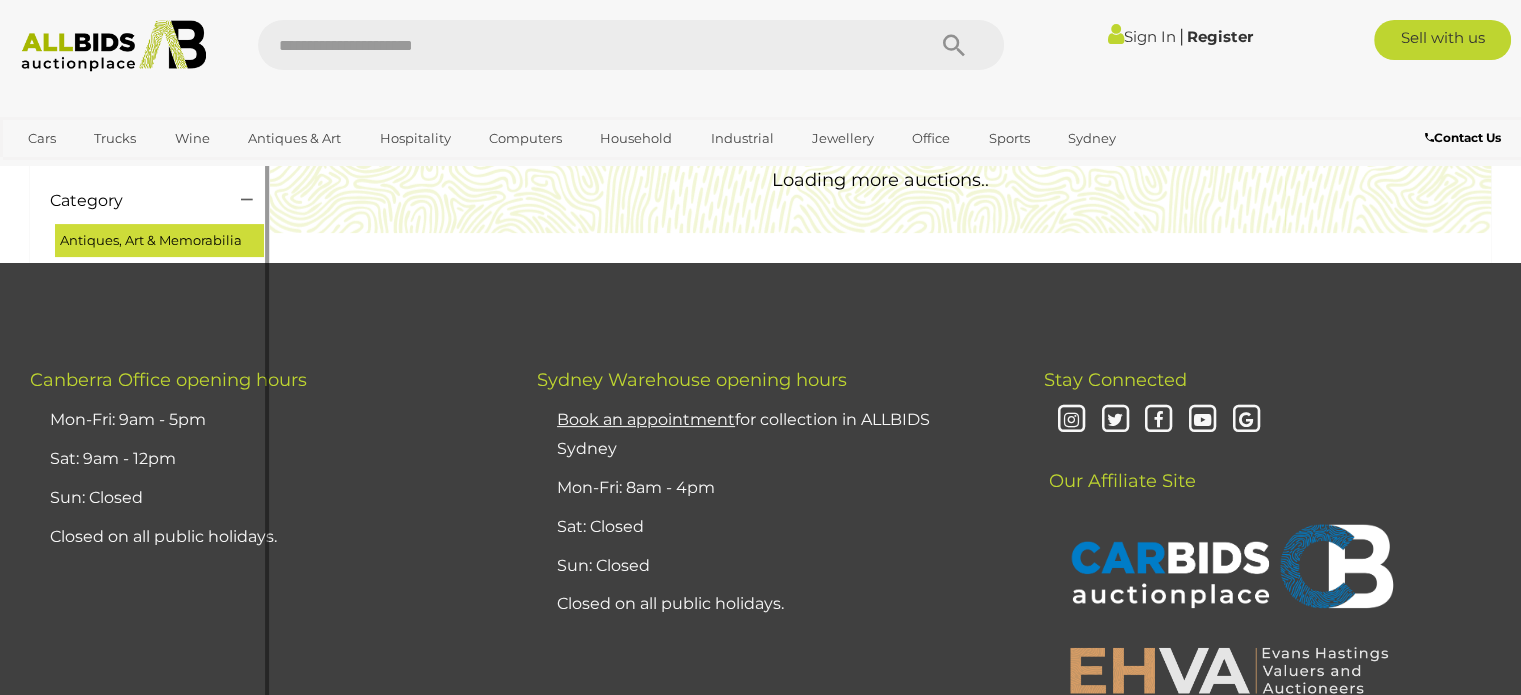 scroll, scrollTop: 0, scrollLeft: 0, axis: both 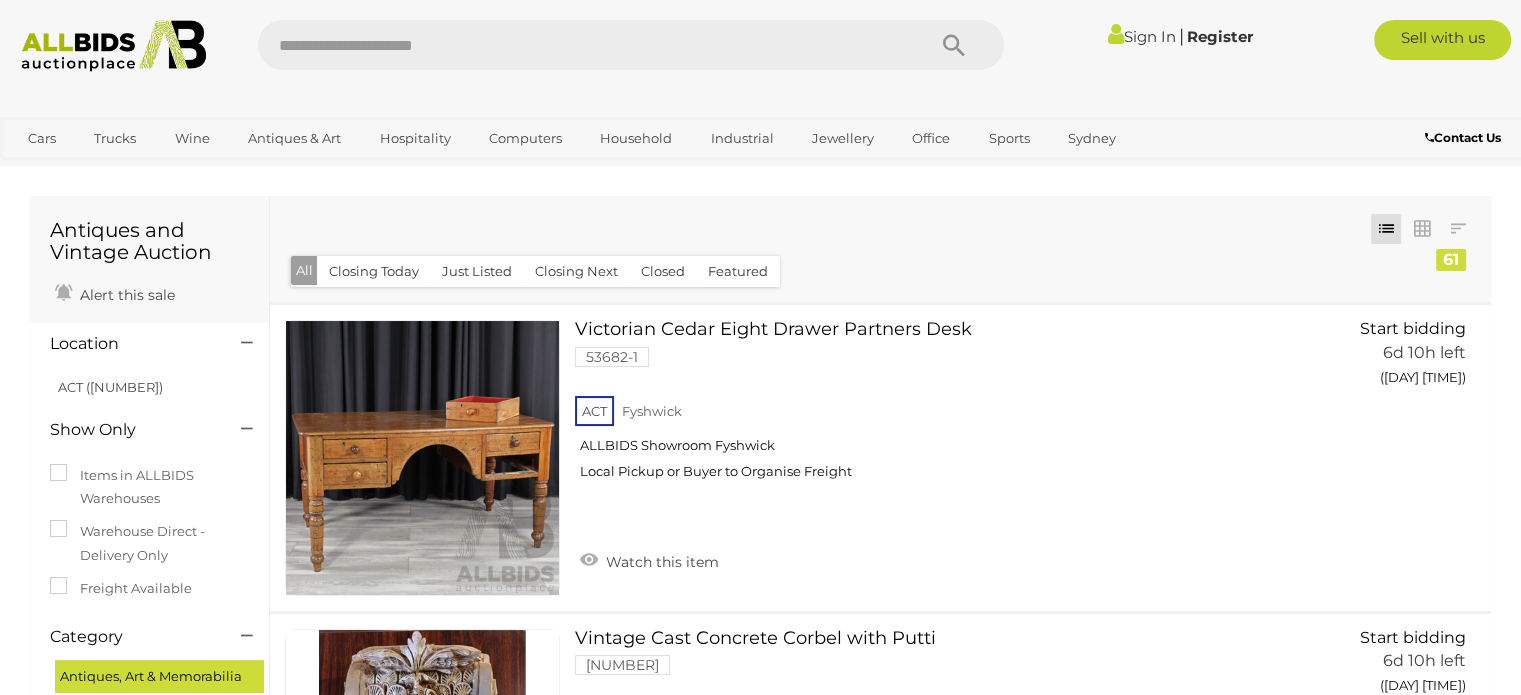 click on "Antiques and Vintage Auction
Alert this sale
Location" at bounding box center (760, 8020) 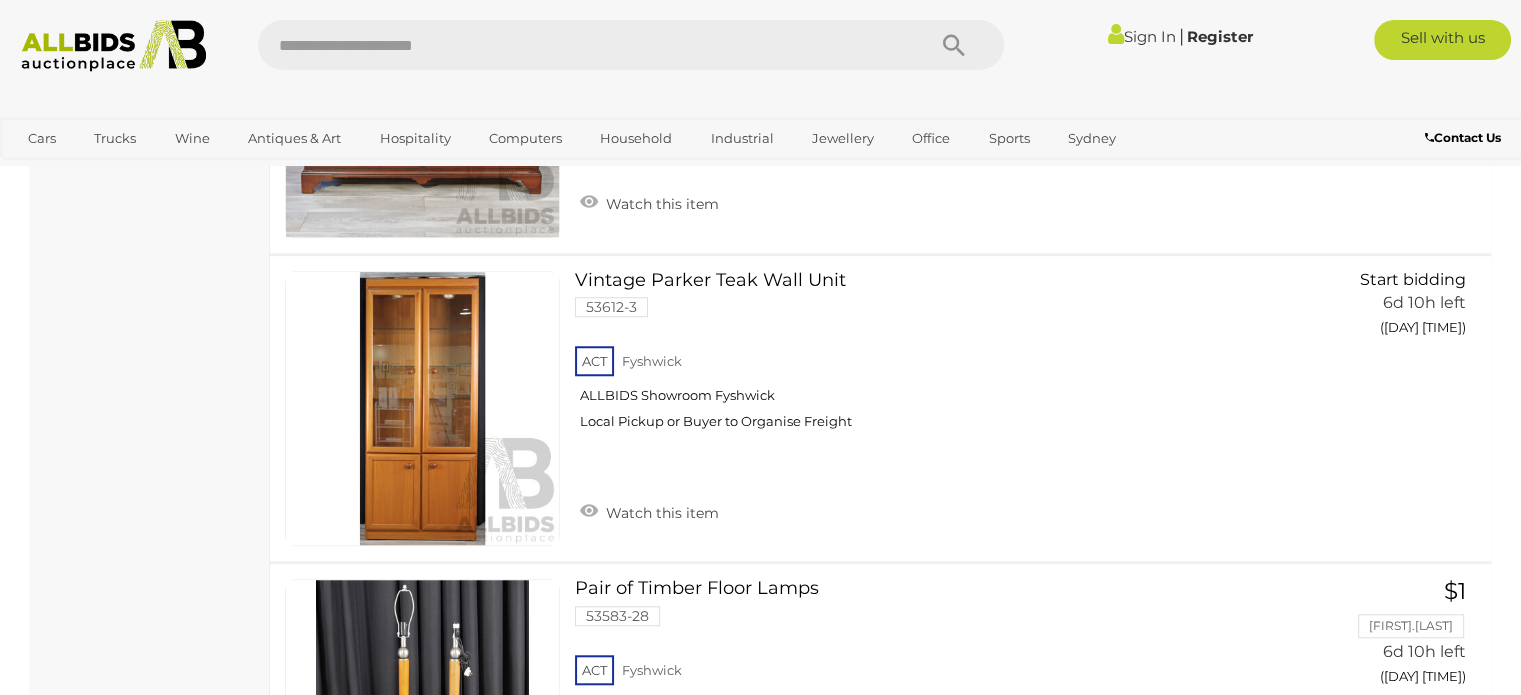 scroll, scrollTop: 1560, scrollLeft: 0, axis: vertical 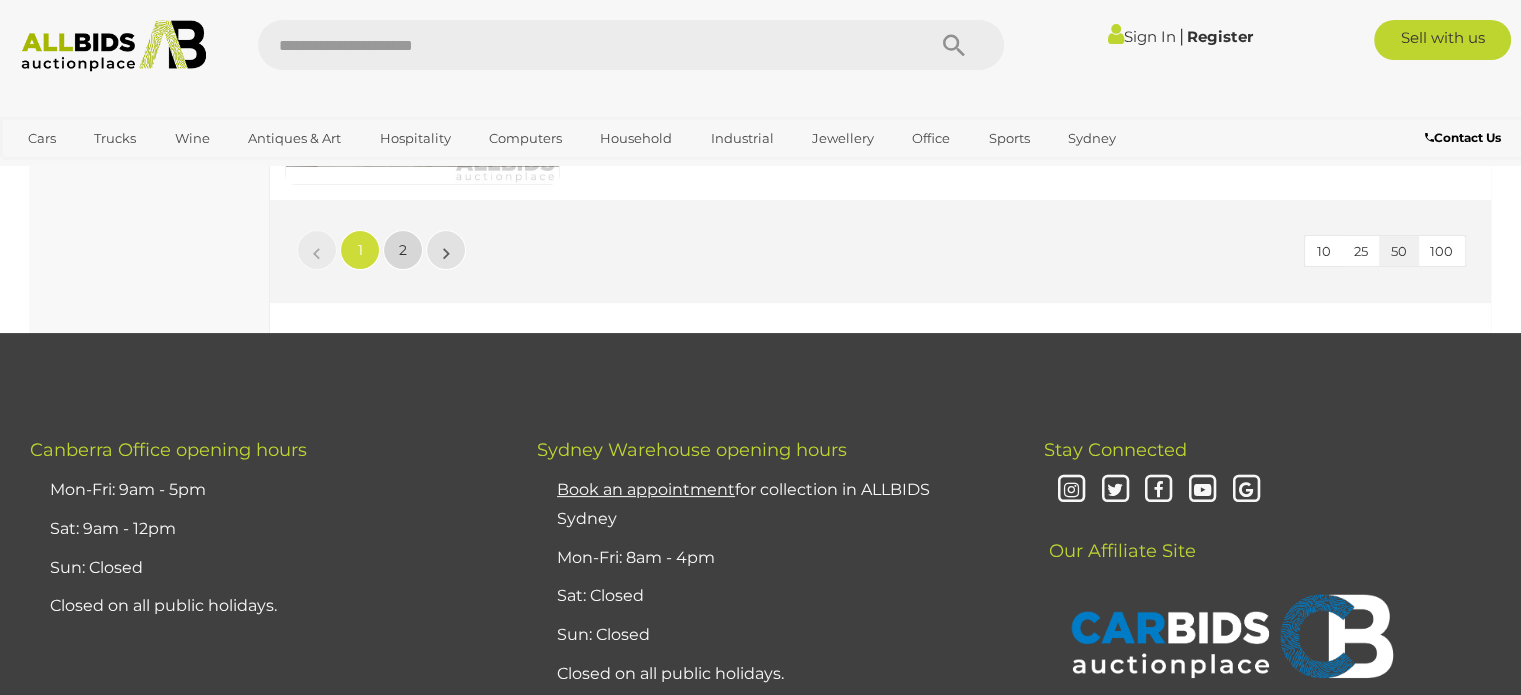 click on "2" at bounding box center [317, 250] 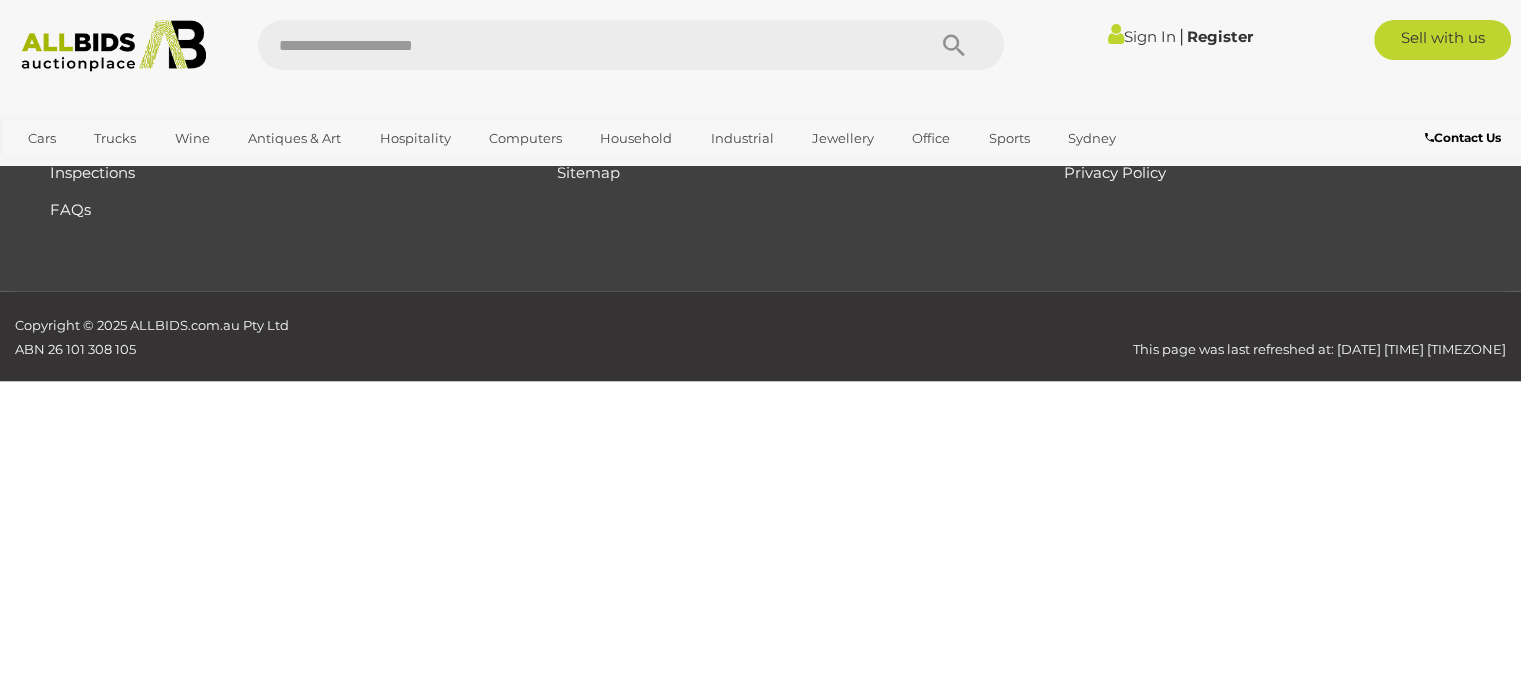 scroll, scrollTop: 102, scrollLeft: 0, axis: vertical 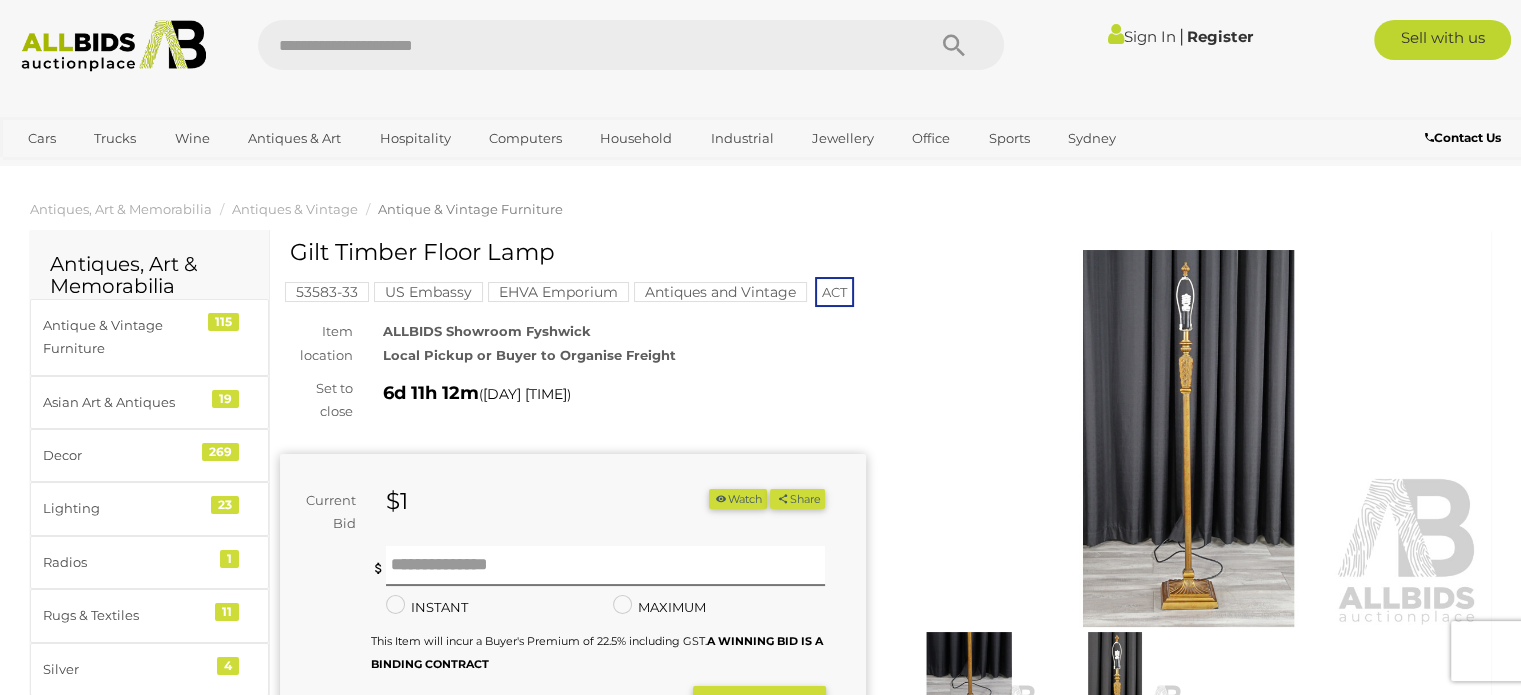 click on "Antiques, Art & Memorabilia
Antiques & Vintage
Antique & Vintage Furniture" at bounding box center [760, 209] 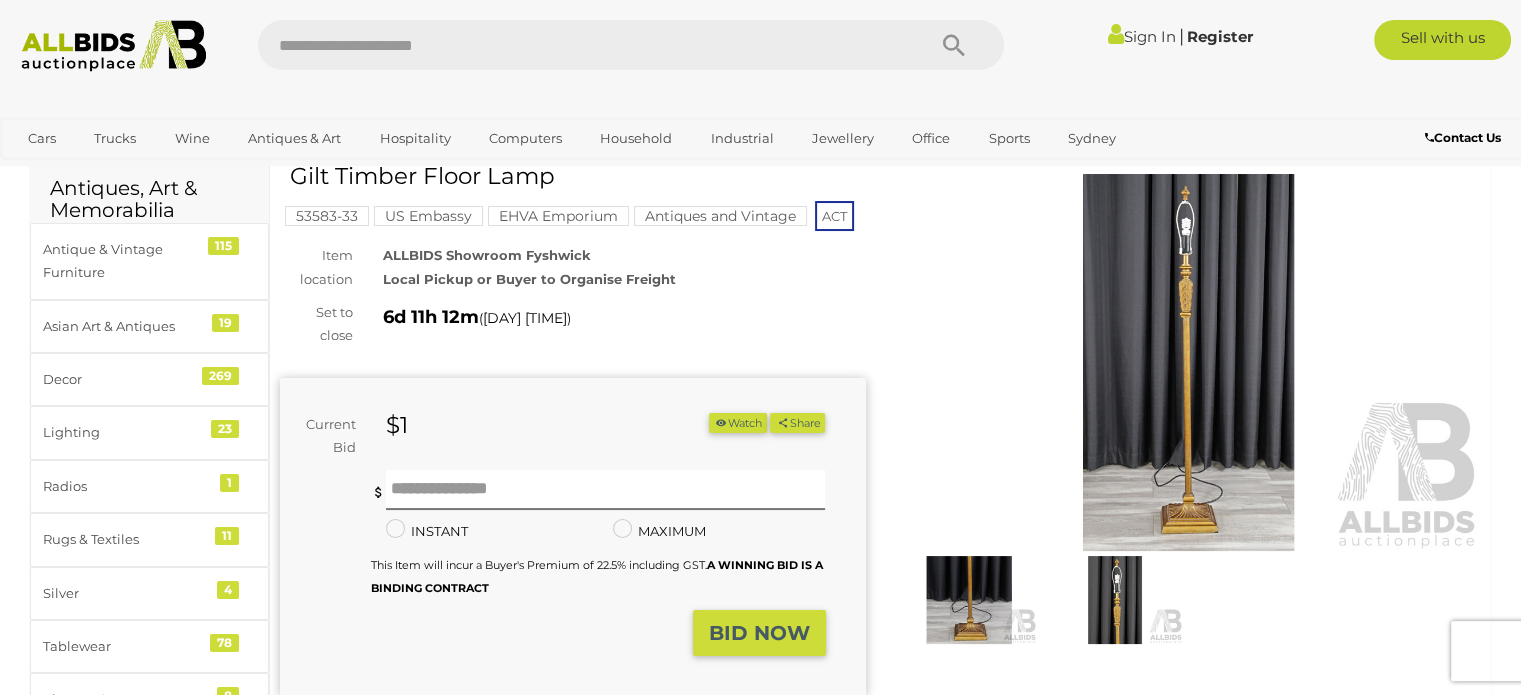 scroll, scrollTop: 0, scrollLeft: 0, axis: both 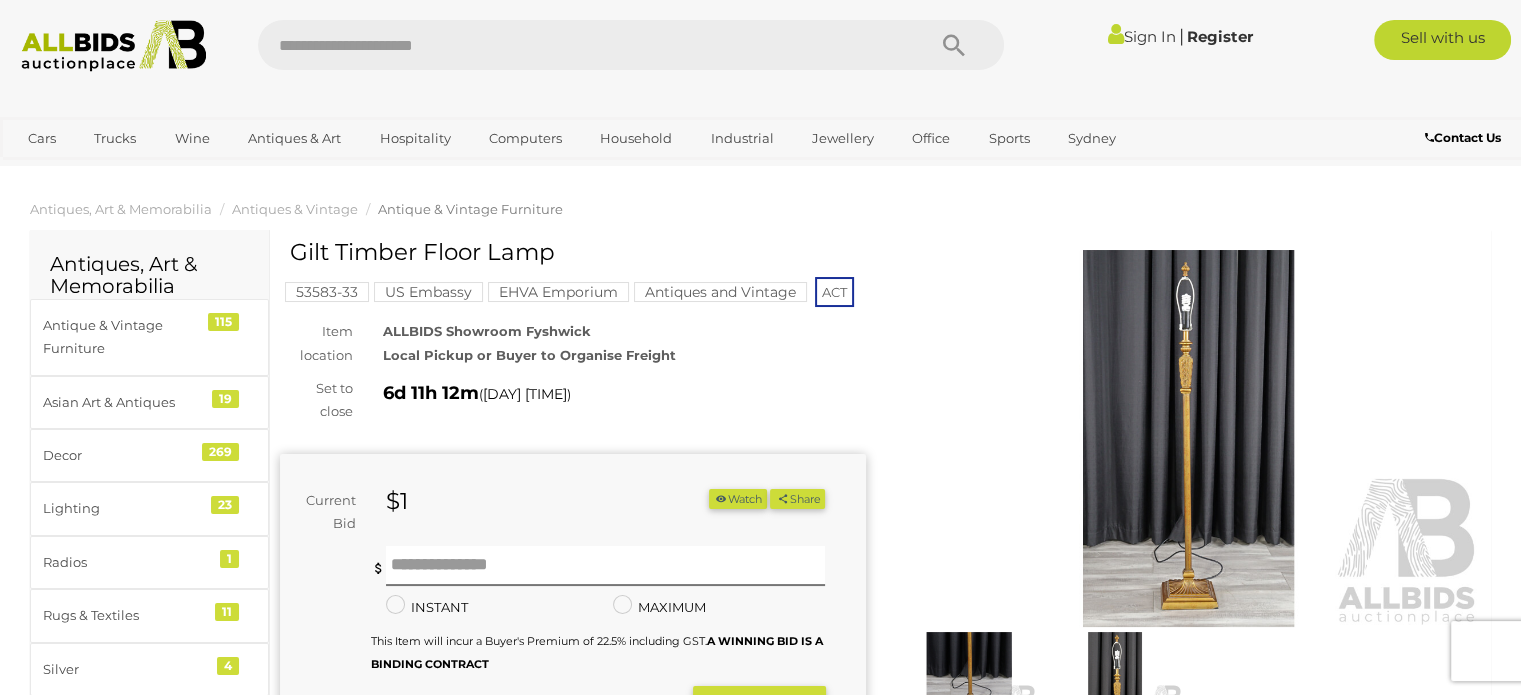 click at bounding box center (1189, 438) 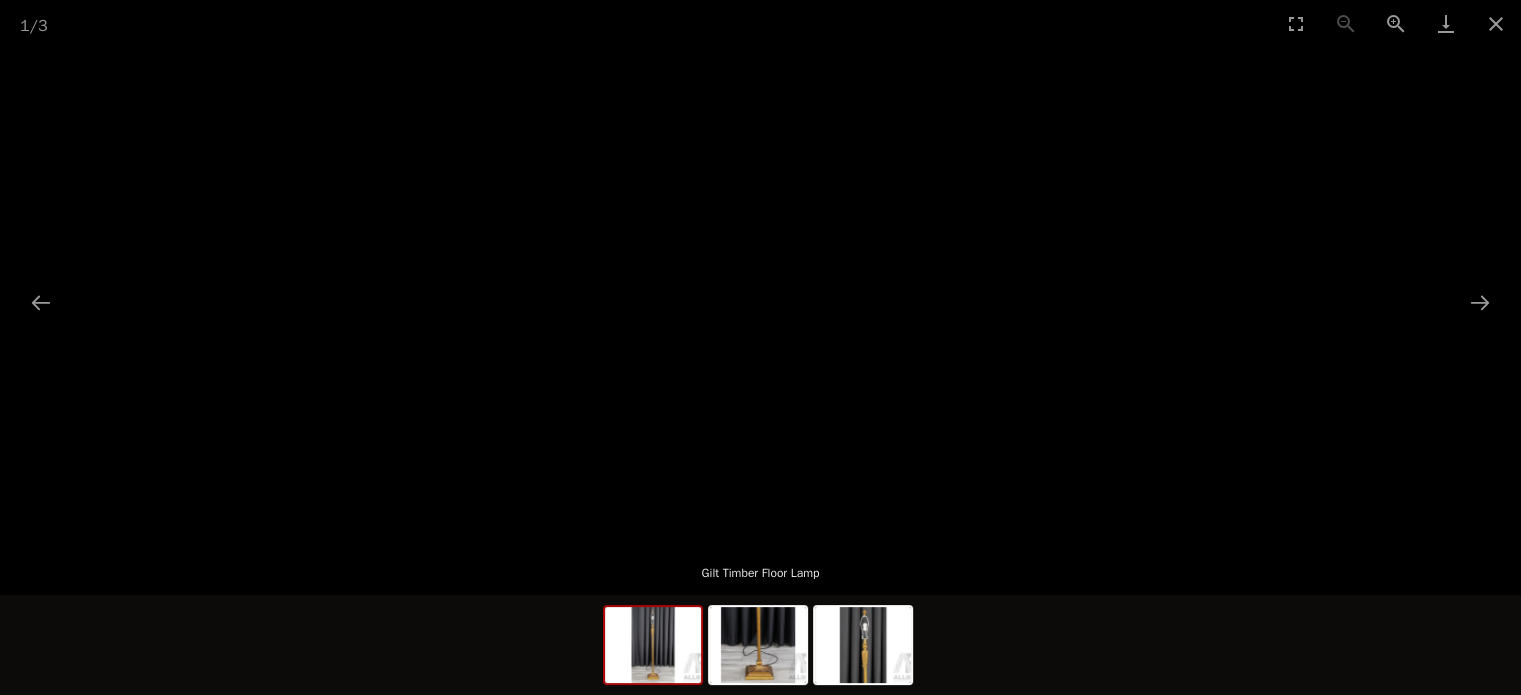 scroll, scrollTop: 0, scrollLeft: 0, axis: both 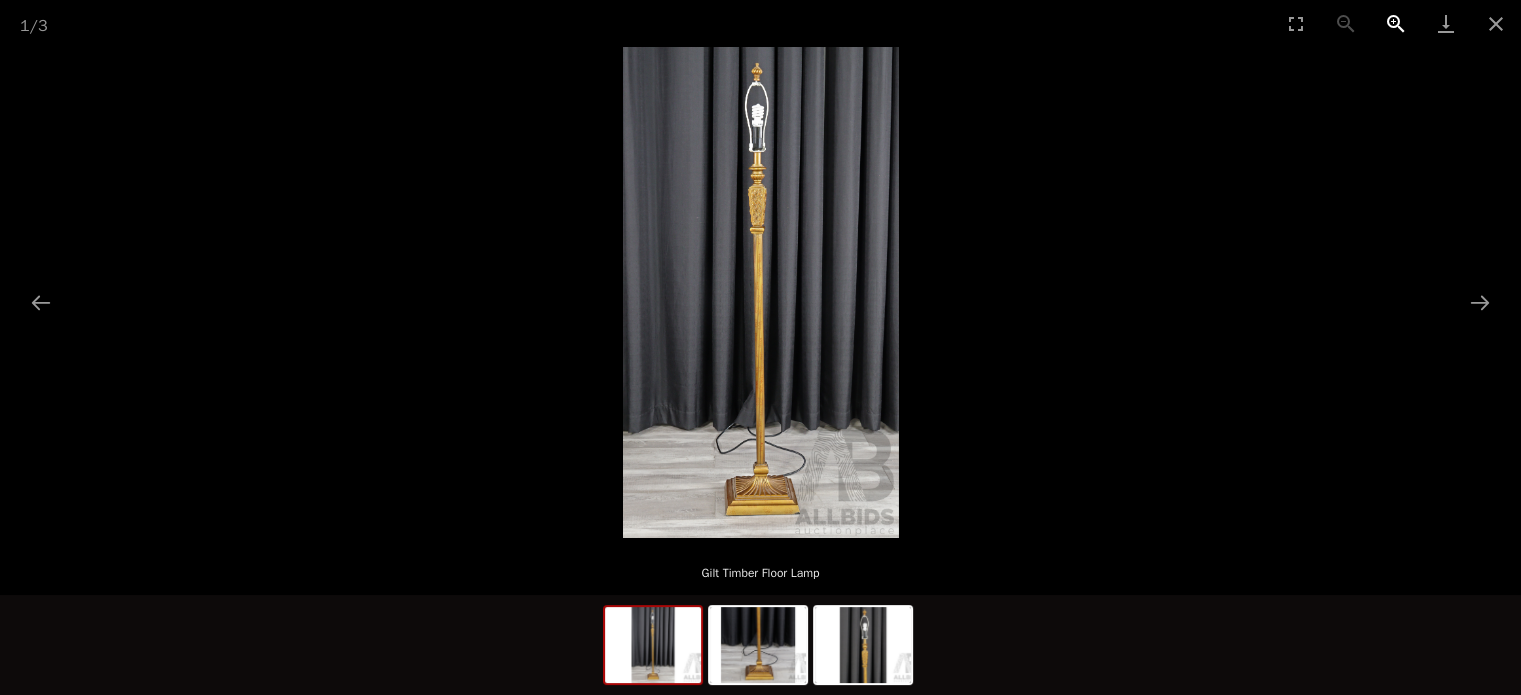 click at bounding box center [1396, 23] 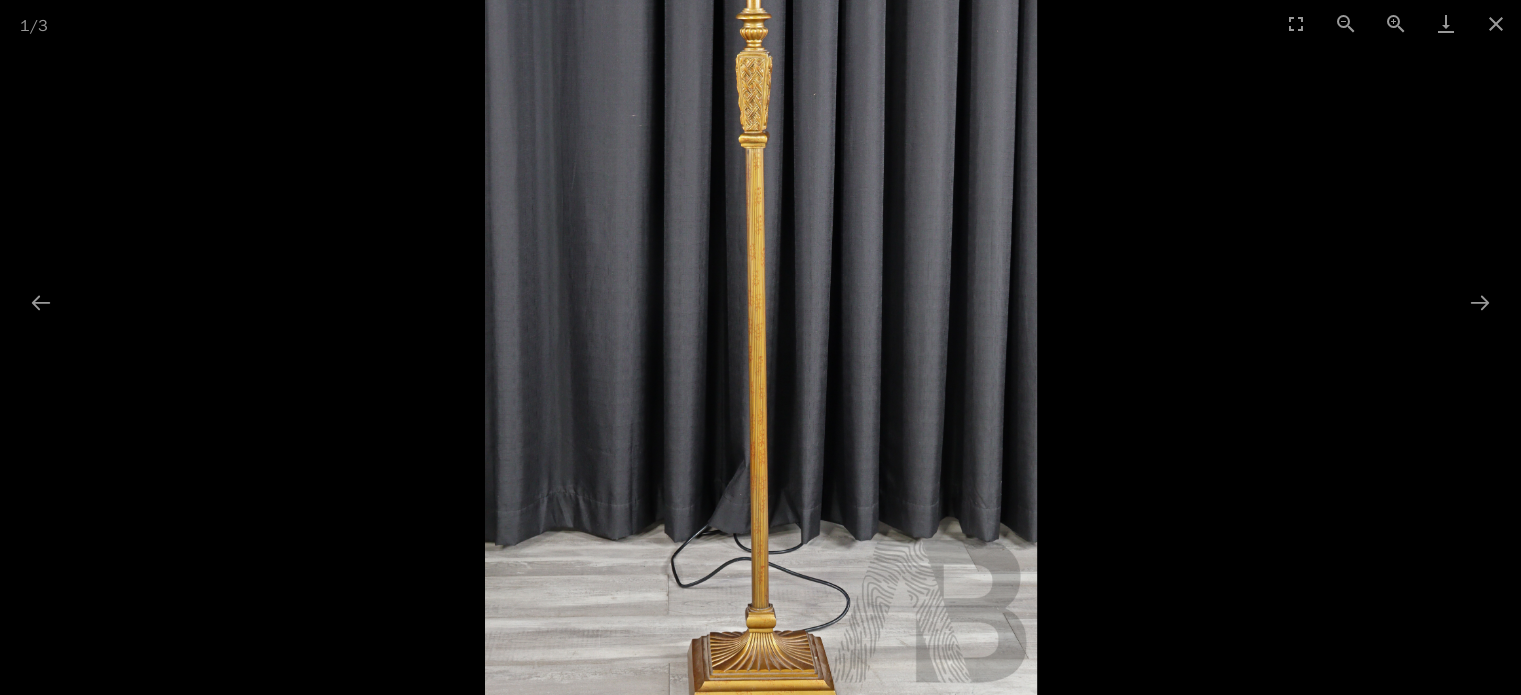 scroll, scrollTop: 0, scrollLeft: 0, axis: both 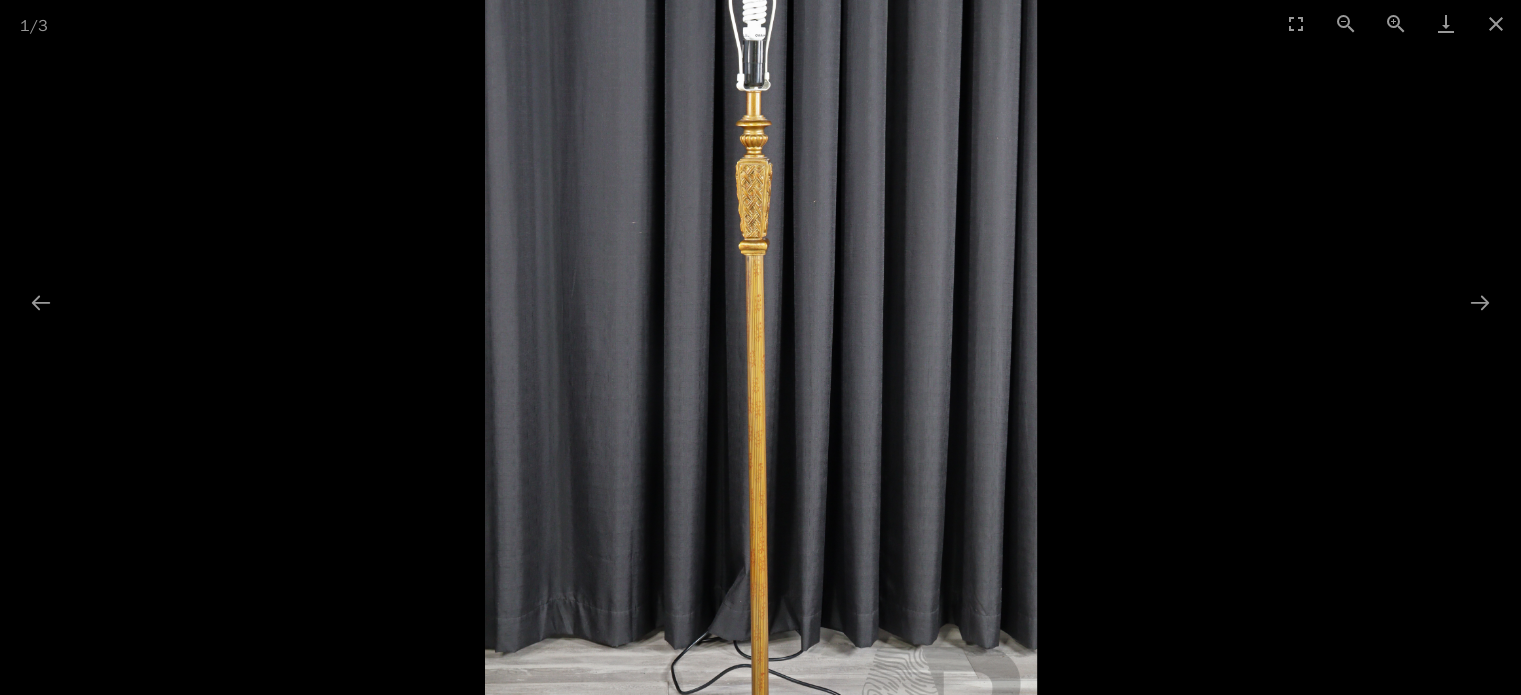 drag, startPoint x: 823, startPoint y: 223, endPoint x: 822, endPoint y: 283, distance: 60.00833 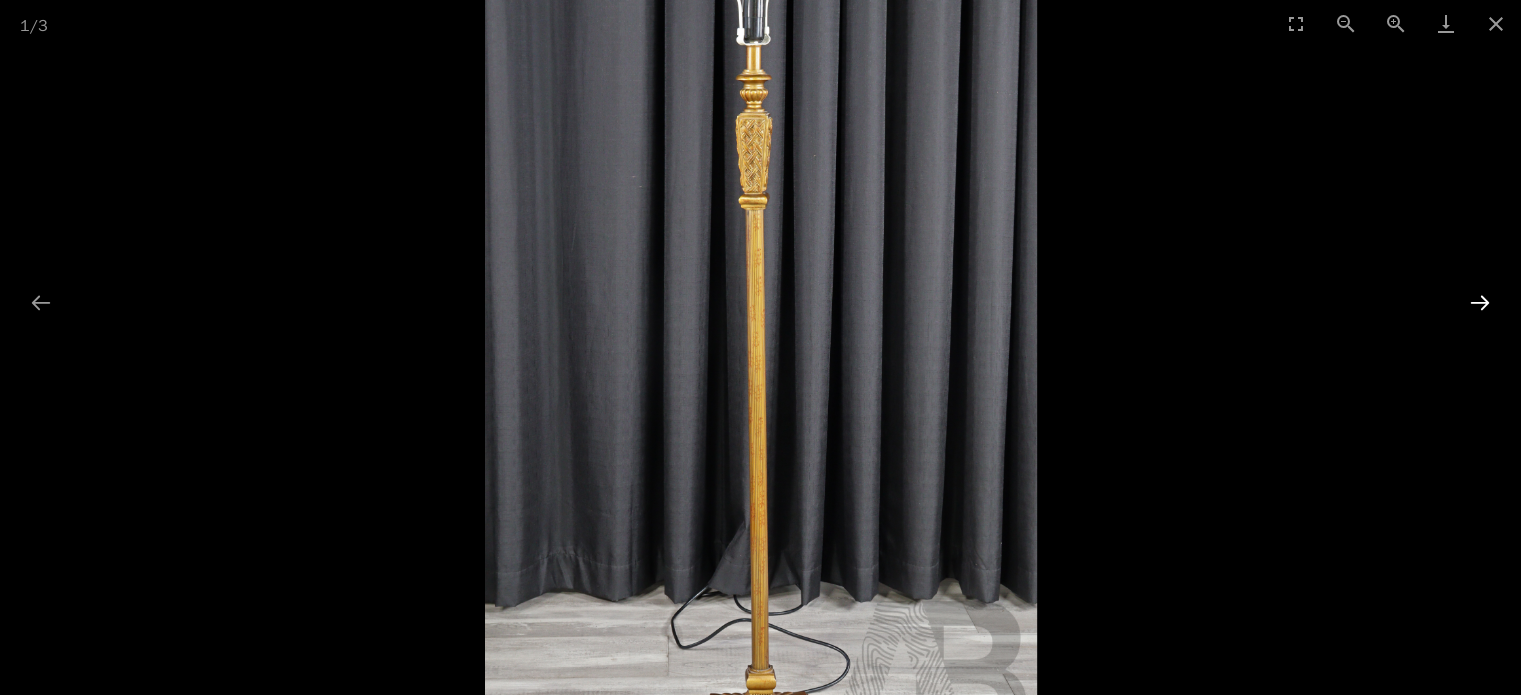 click at bounding box center (1480, 302) 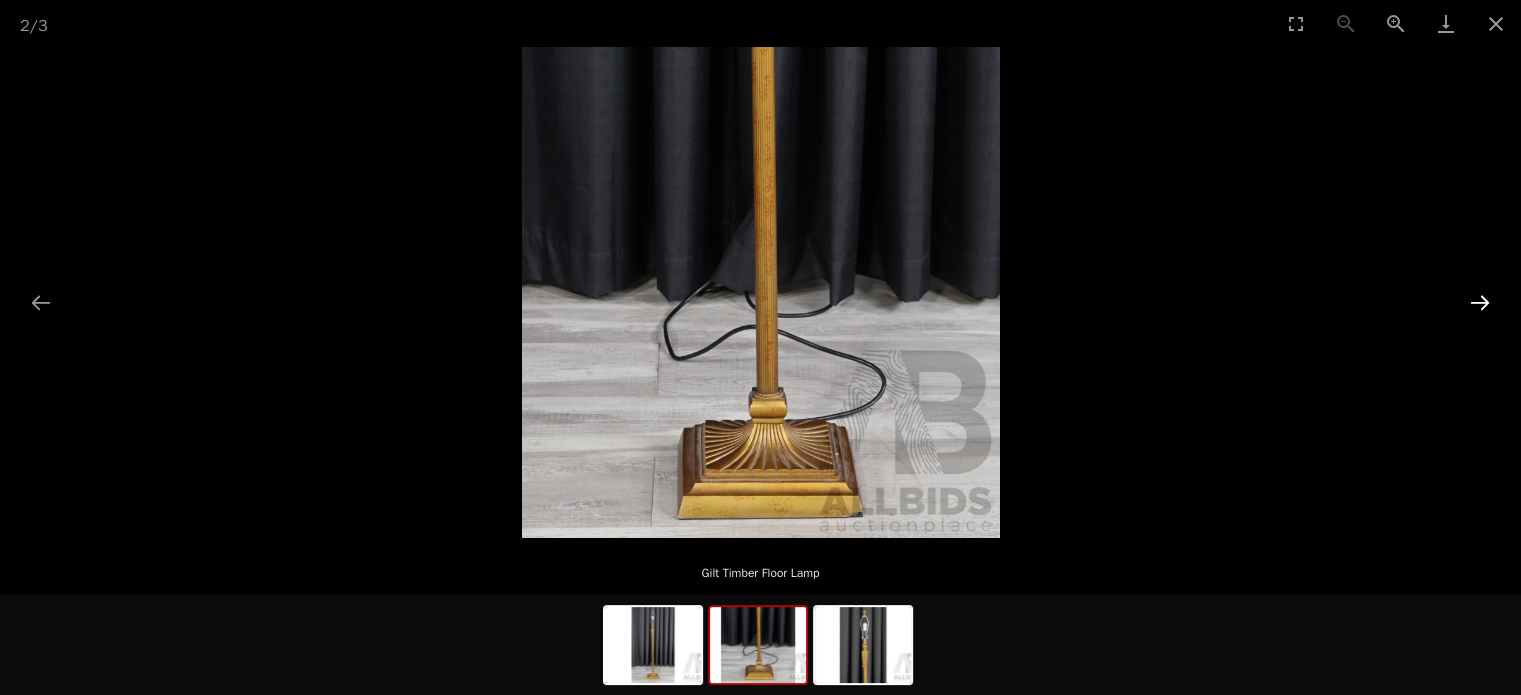 click at bounding box center [1480, 302] 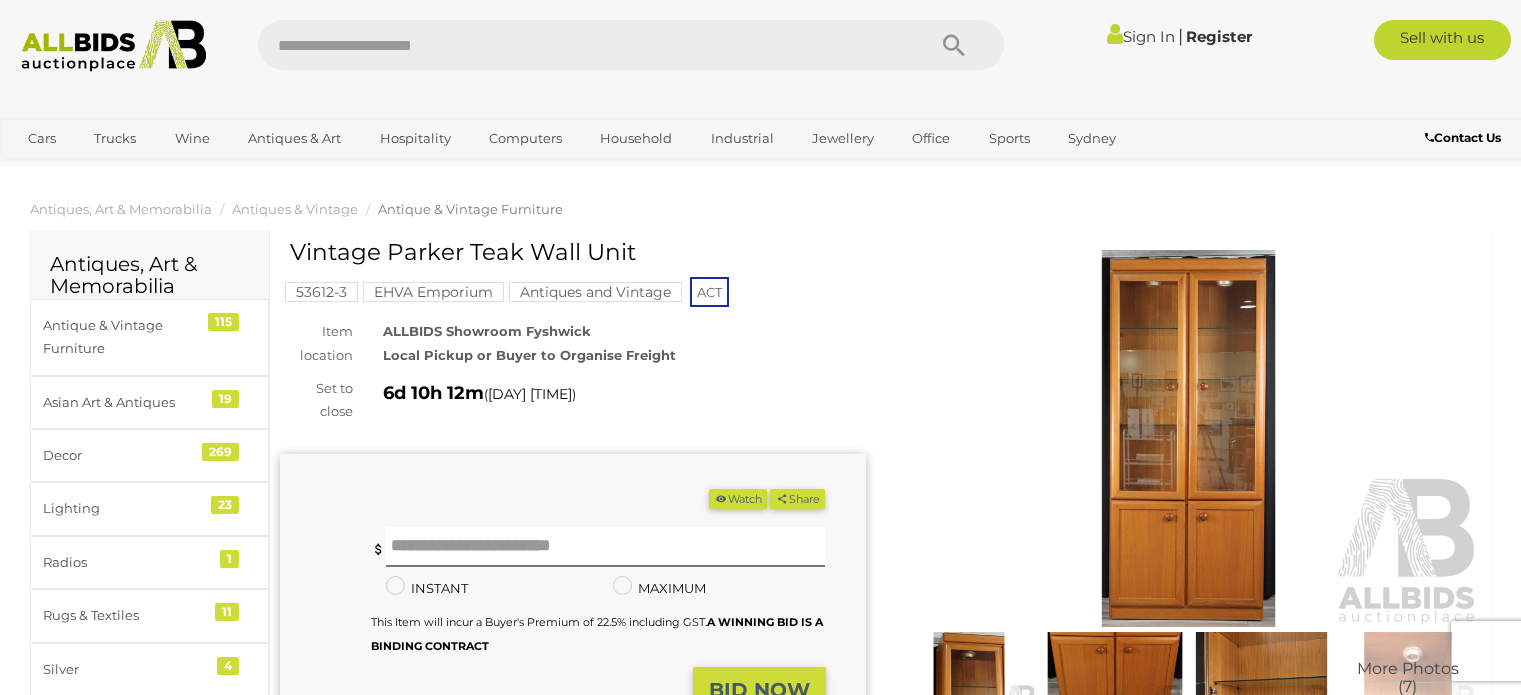 scroll, scrollTop: 0, scrollLeft: 0, axis: both 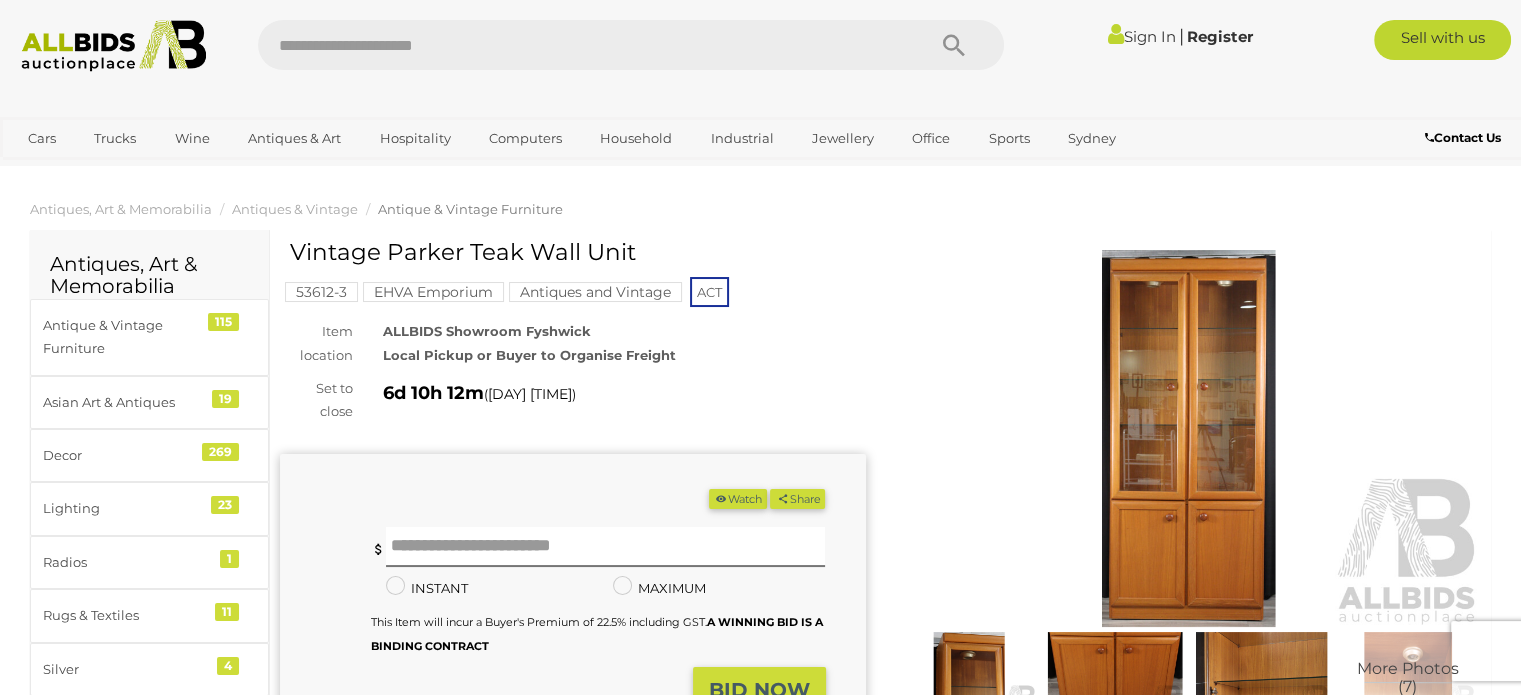 click at bounding box center [1189, 438] 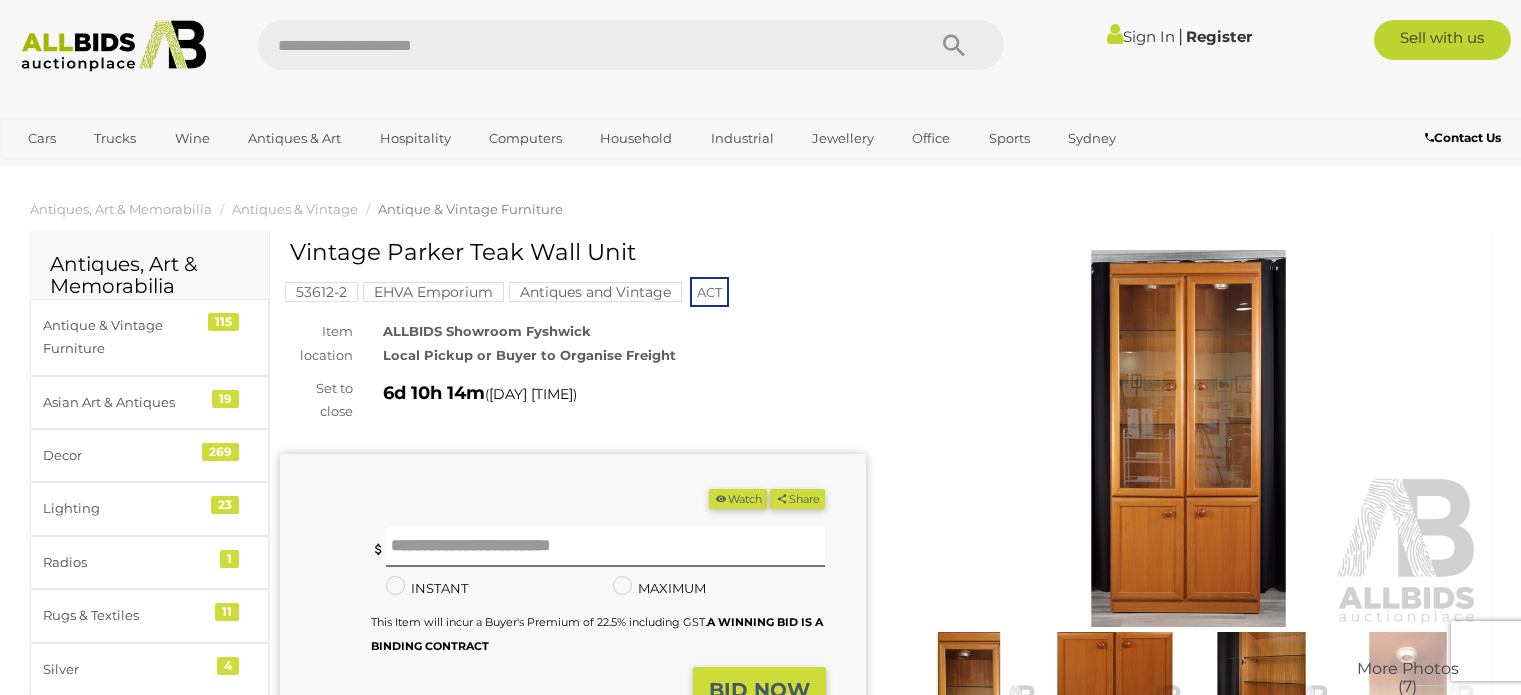scroll, scrollTop: 0, scrollLeft: 0, axis: both 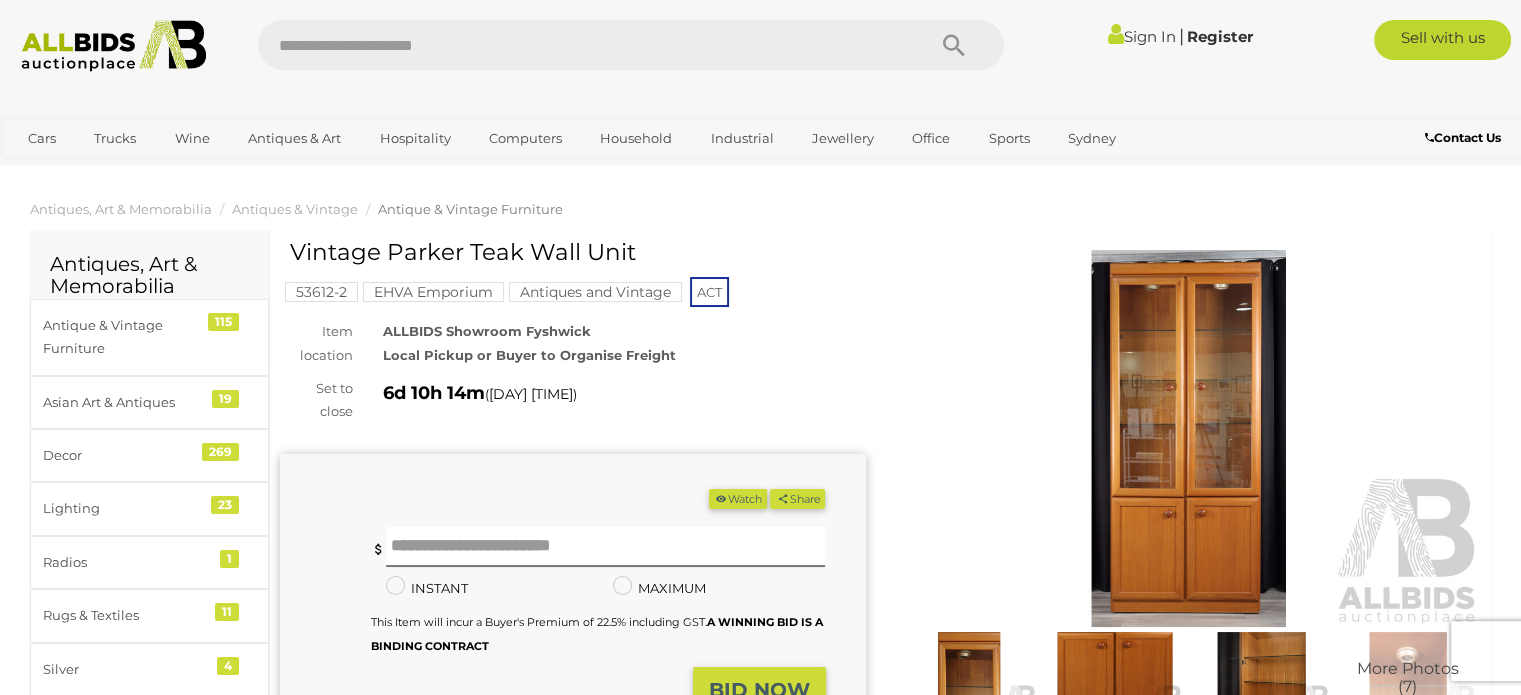 click at bounding box center (1189, 438) 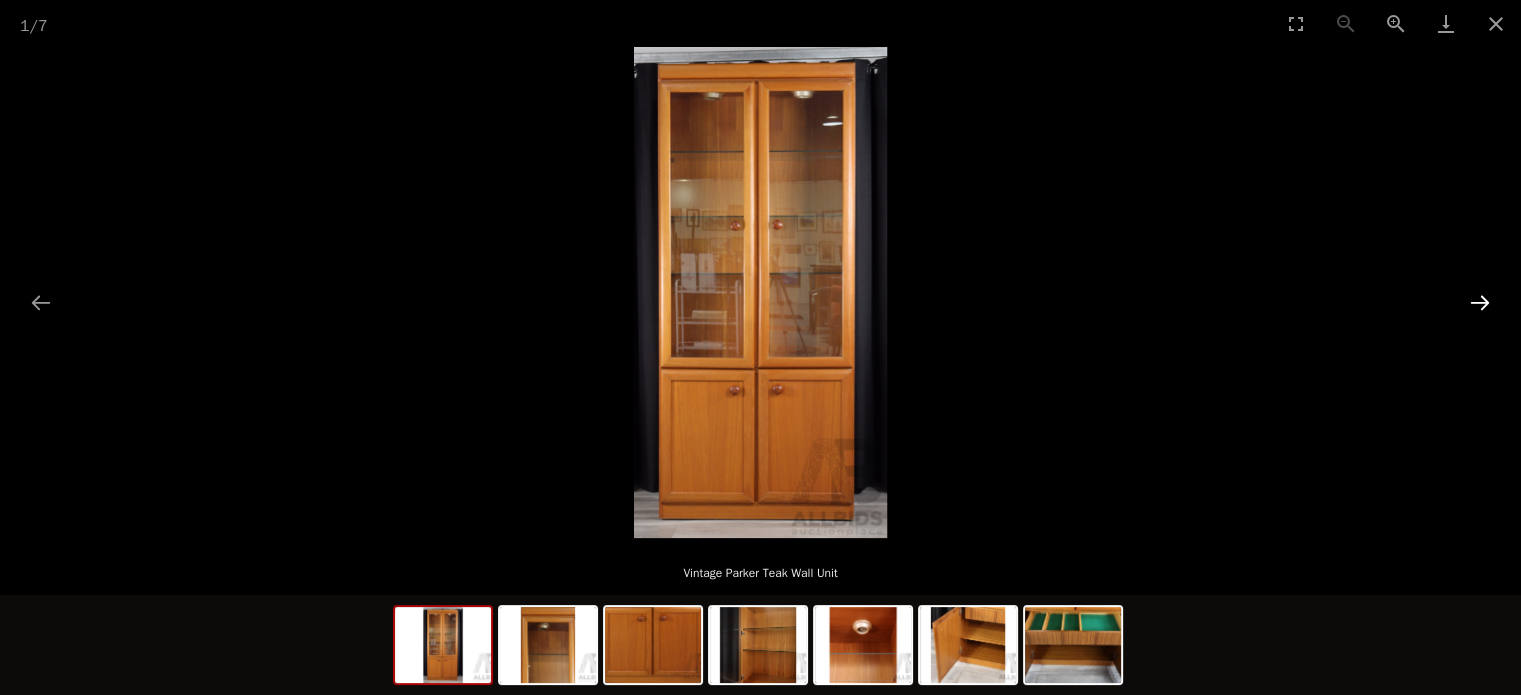 click at bounding box center (1480, 302) 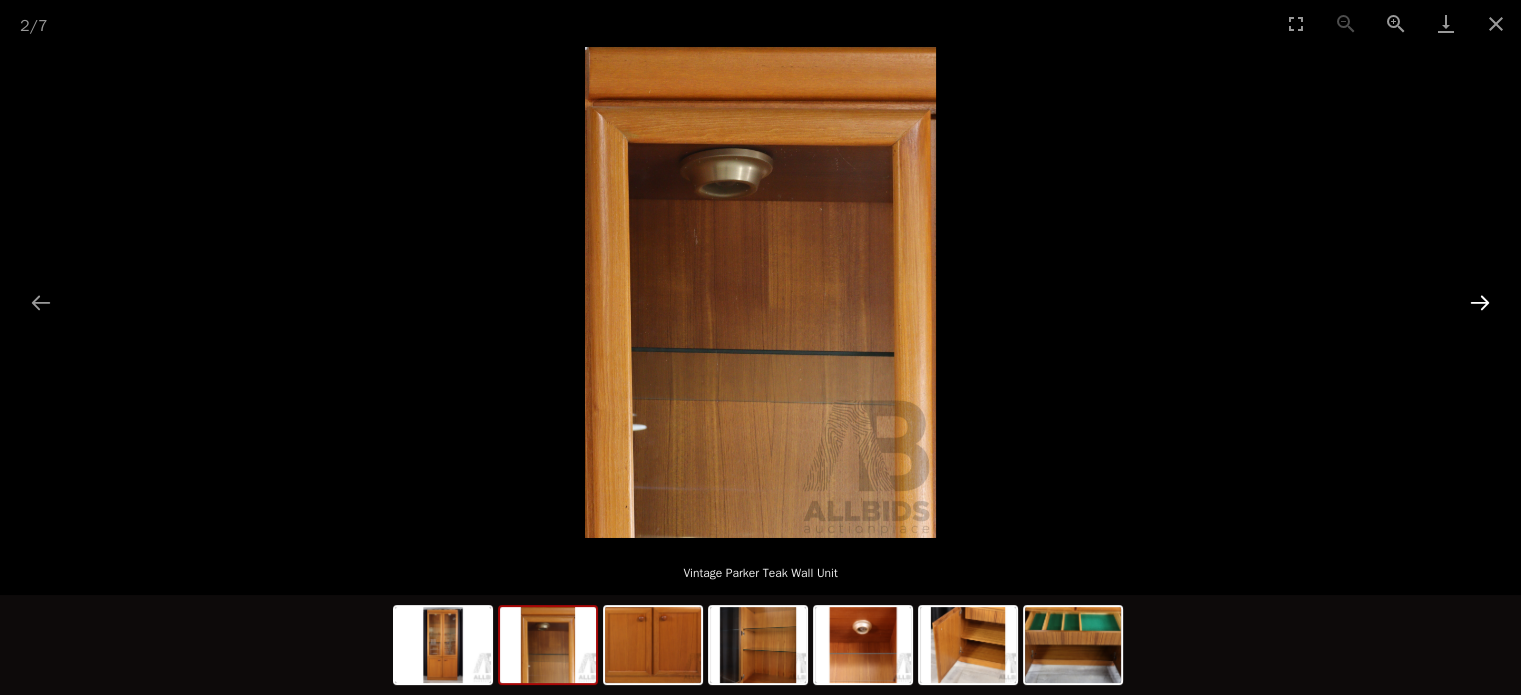 click at bounding box center [1480, 302] 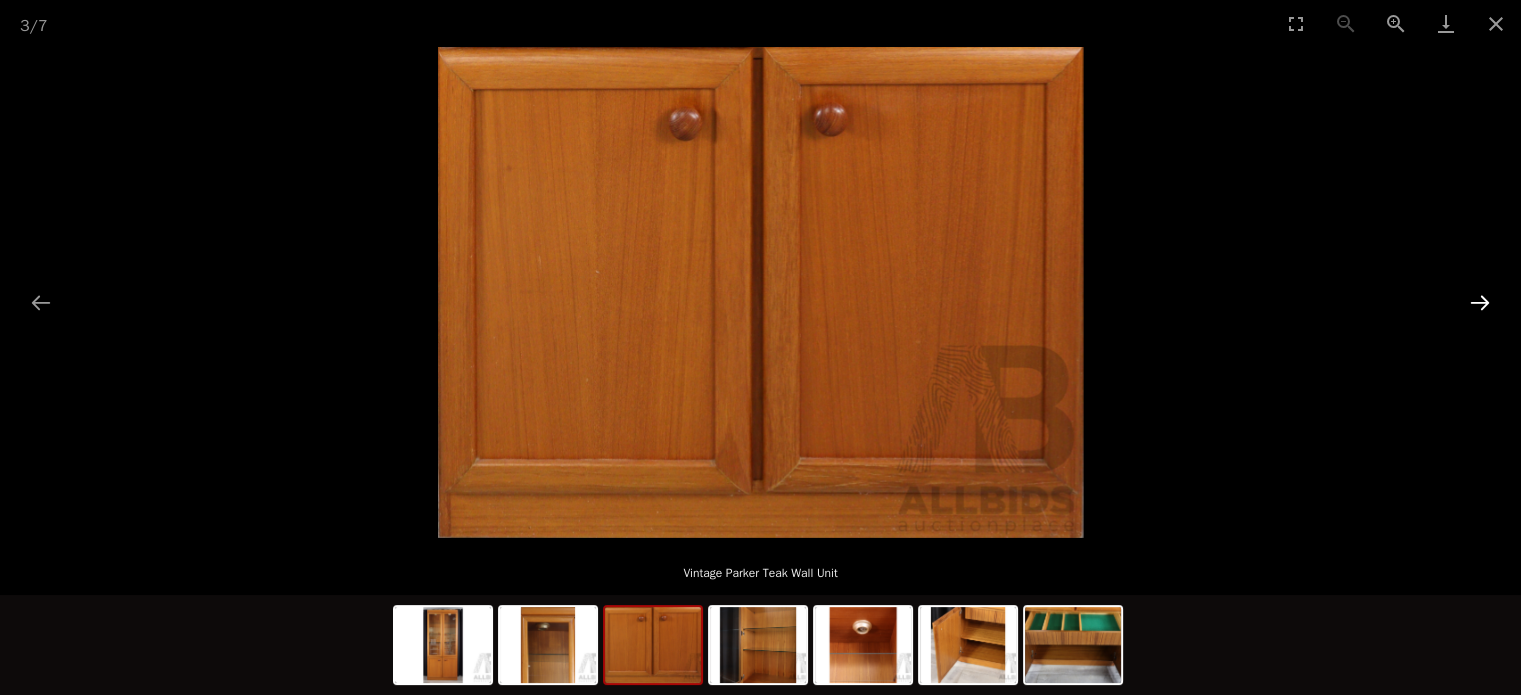 click at bounding box center (1480, 302) 